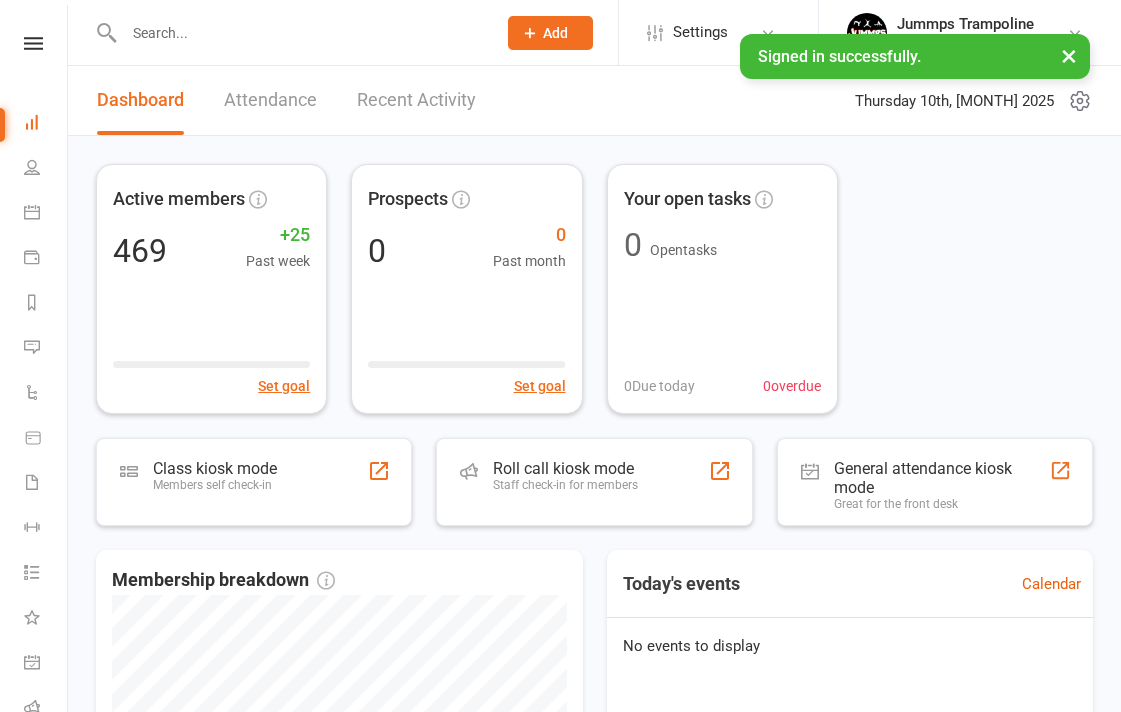scroll, scrollTop: 0, scrollLeft: 0, axis: both 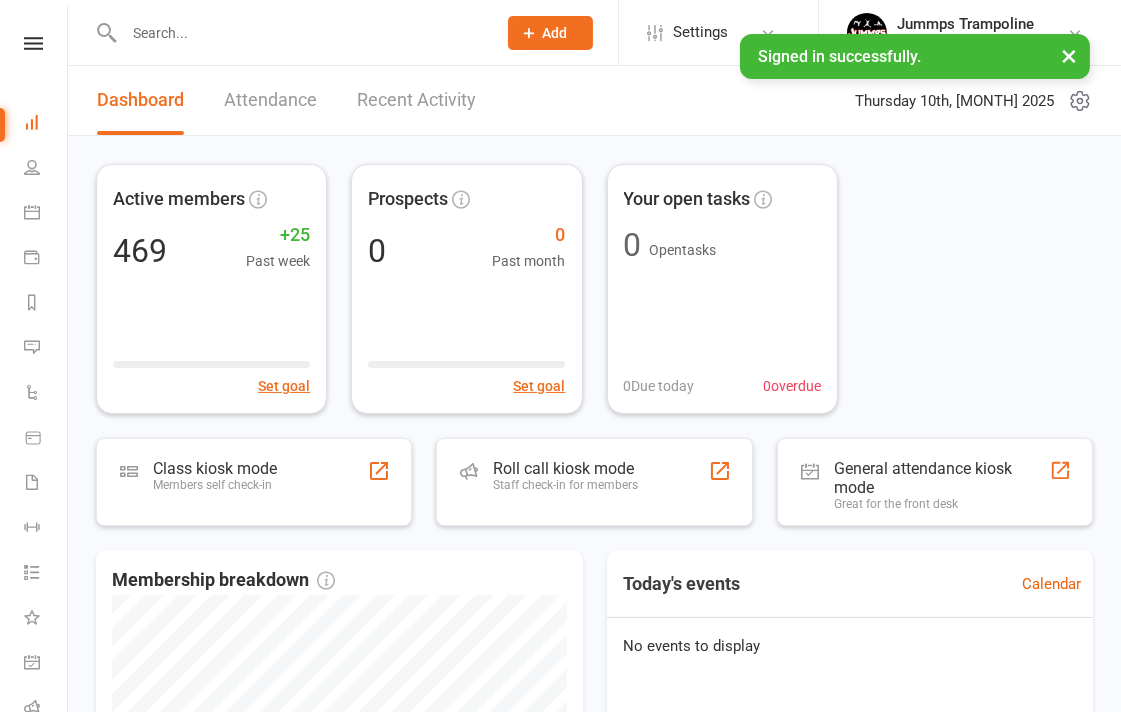 click at bounding box center [300, 33] 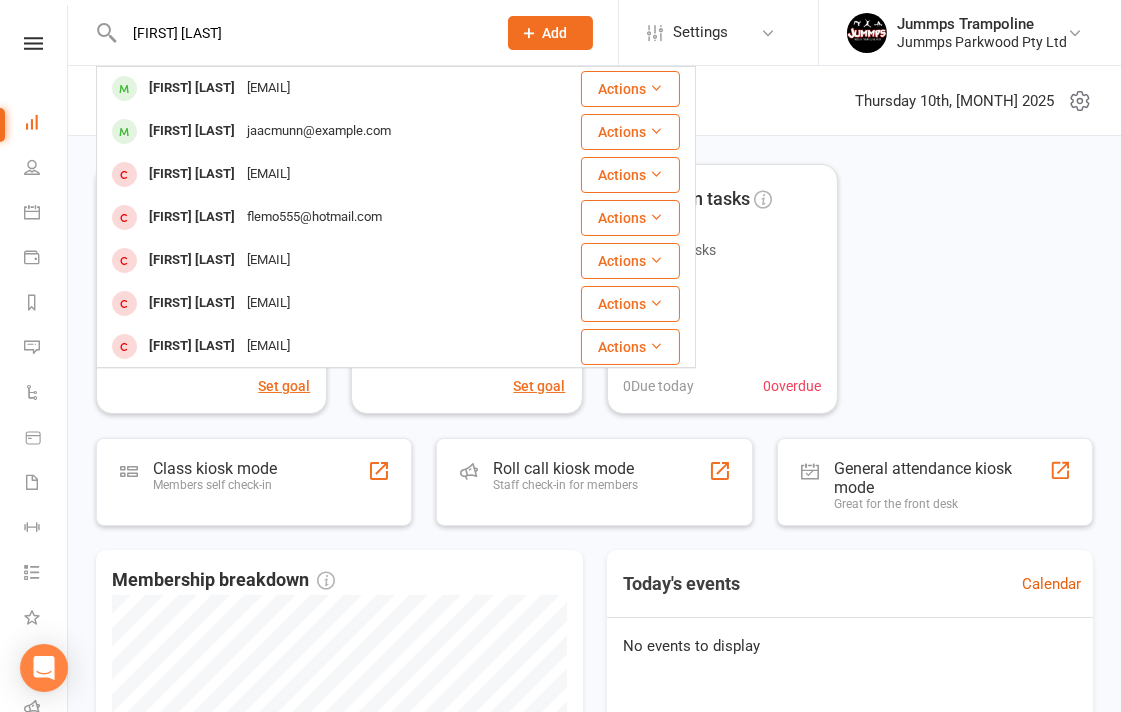 click on "[FIRST] [LAST]" at bounding box center (192, 88) 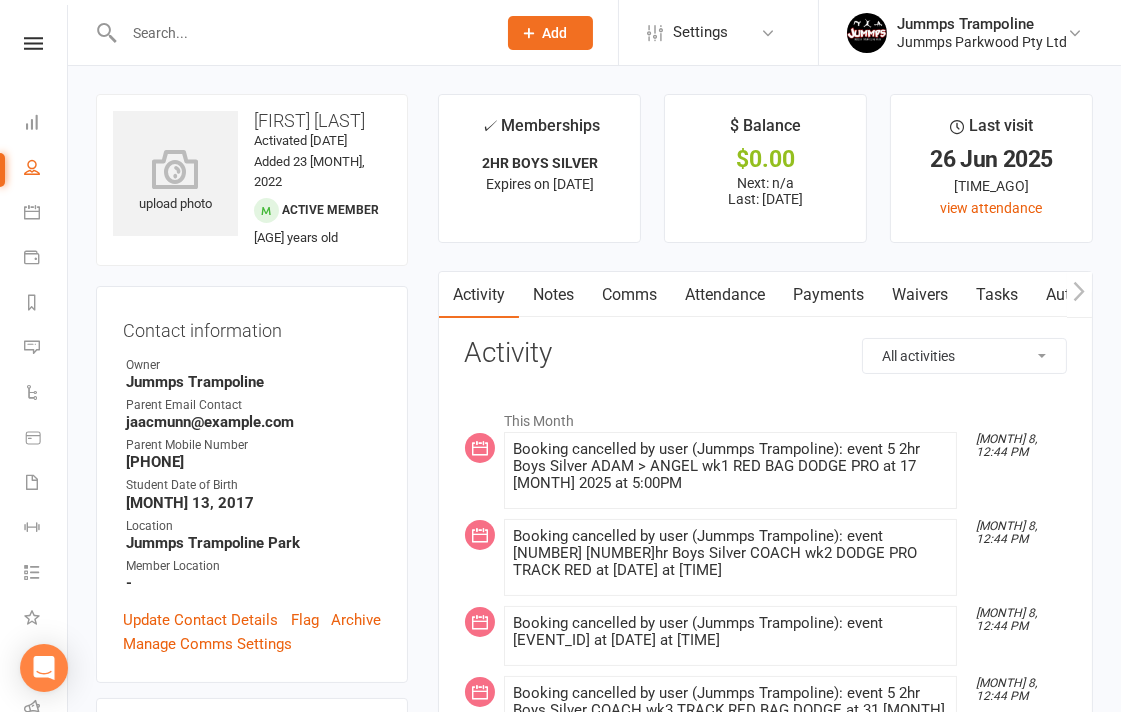 click at bounding box center [300, 33] 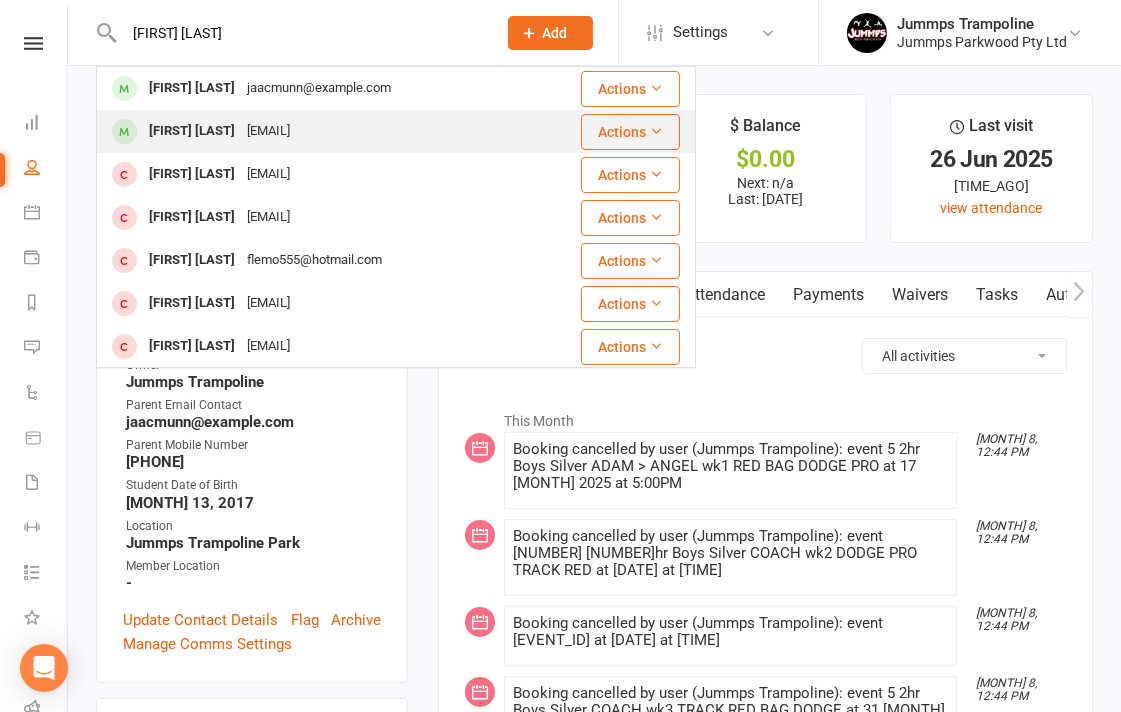 click on "[FIRST] [LAST]" at bounding box center (192, 88) 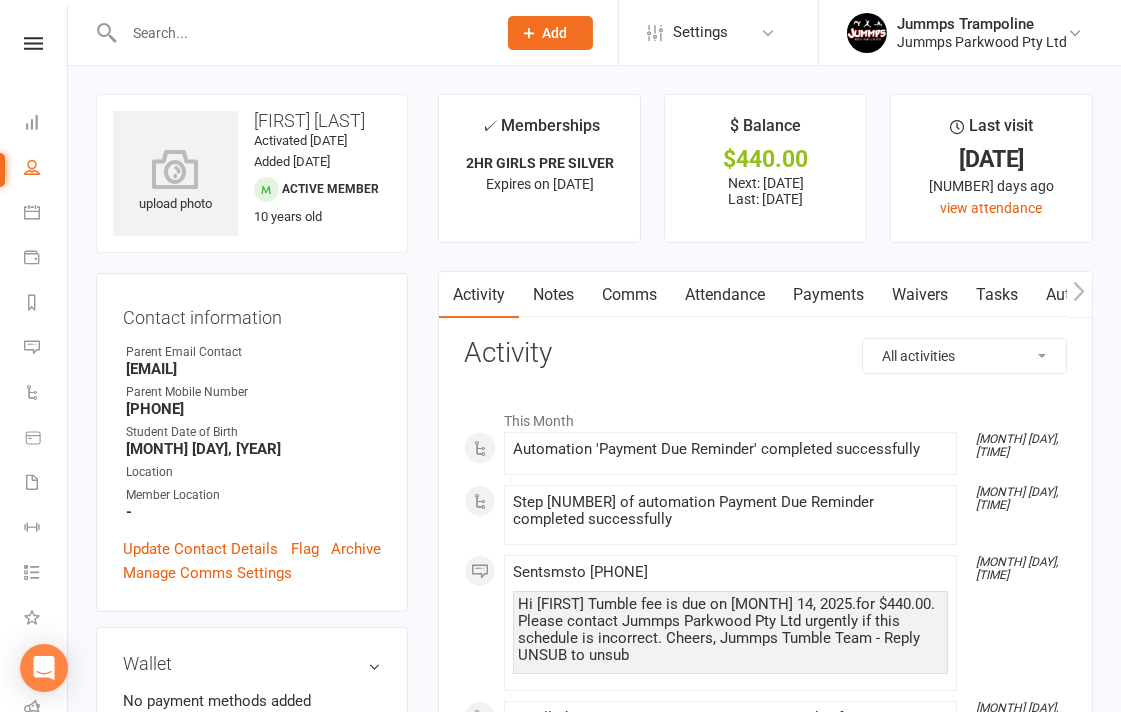 click on "Attendance" at bounding box center [725, 295] 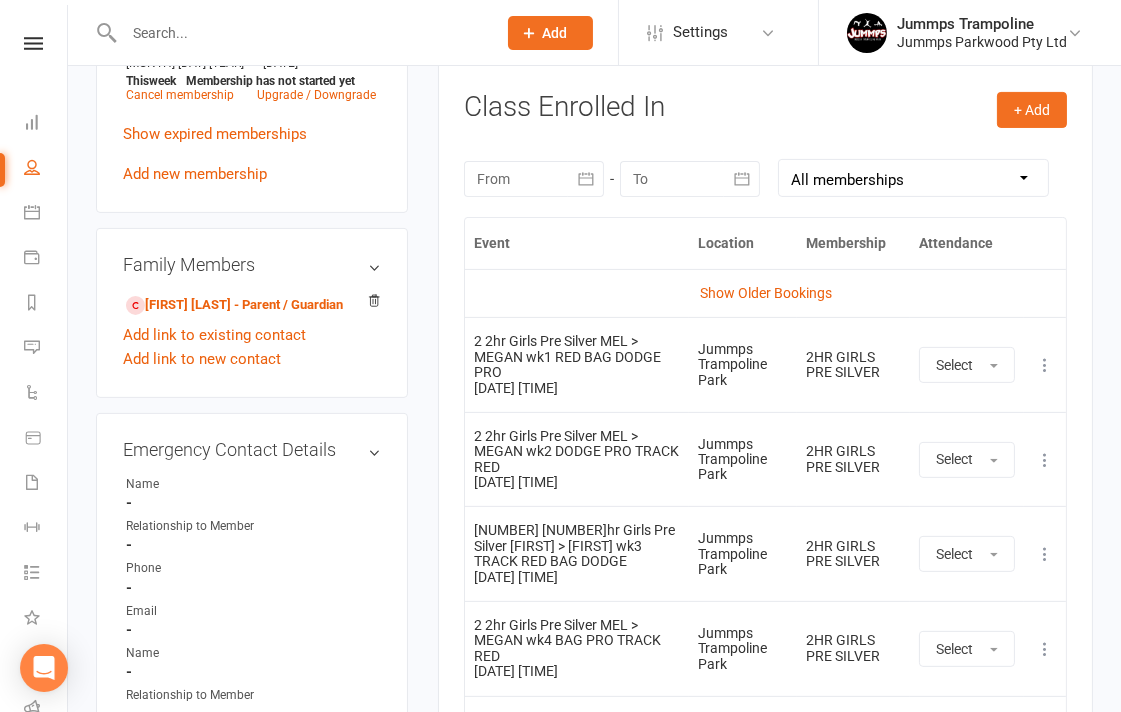 scroll, scrollTop: 853, scrollLeft: 0, axis: vertical 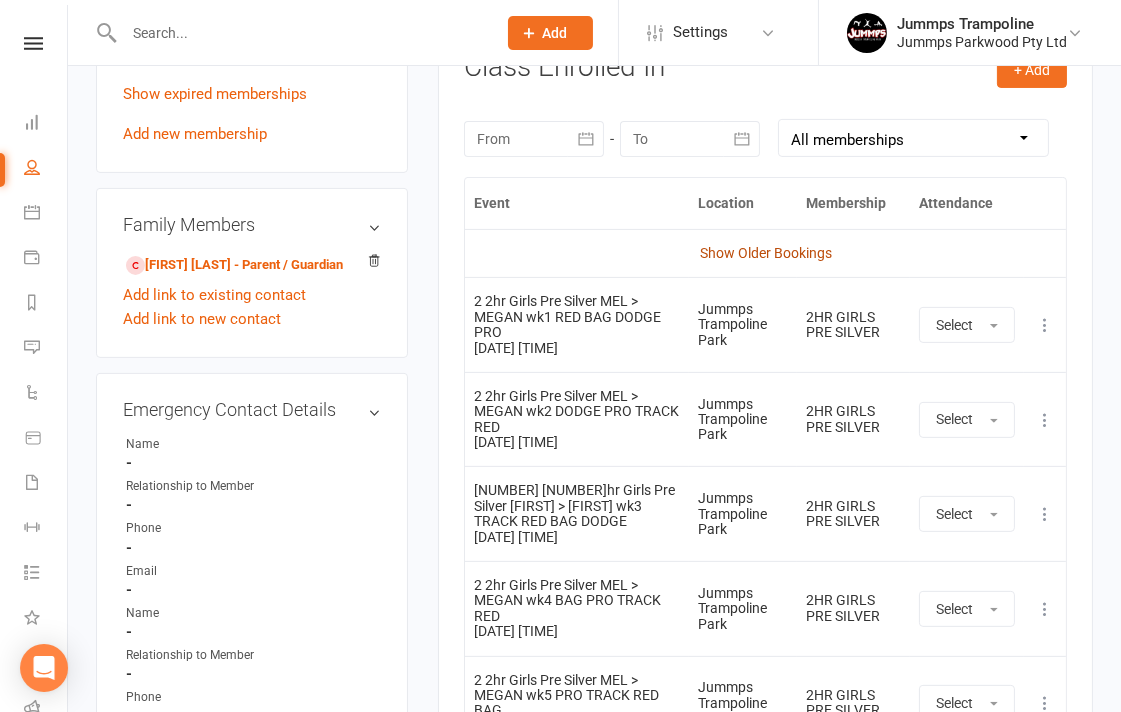 click on "Show Older Bookings" at bounding box center (766, 253) 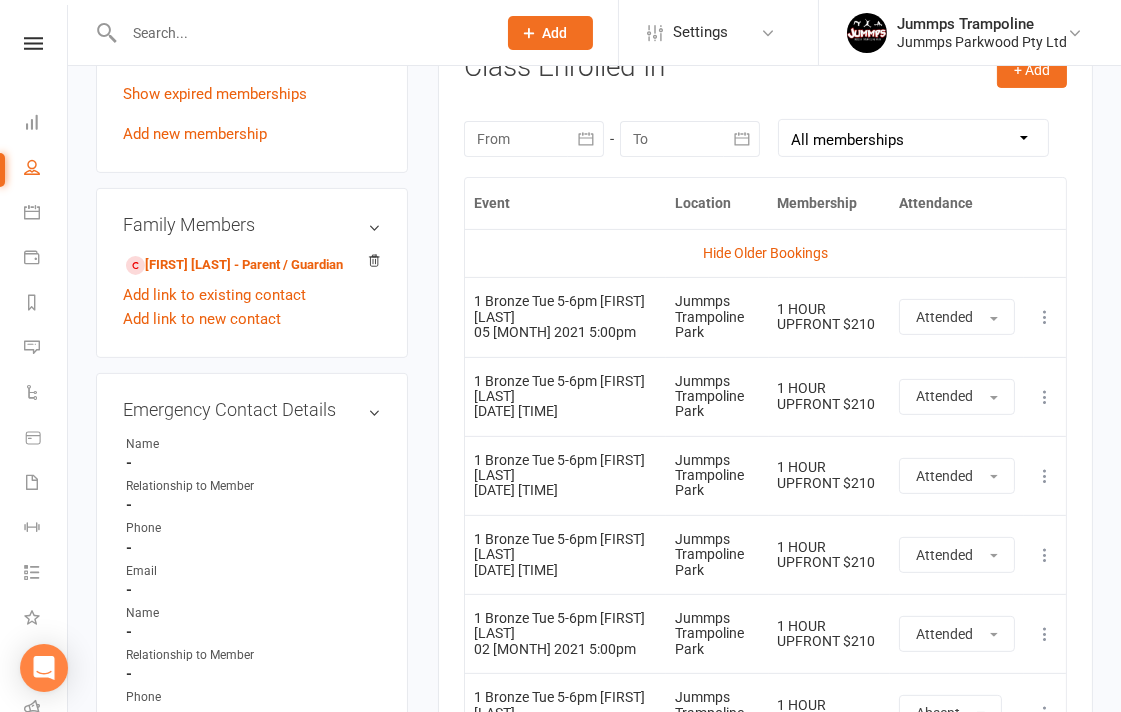 scroll, scrollTop: 1651, scrollLeft: 0, axis: vertical 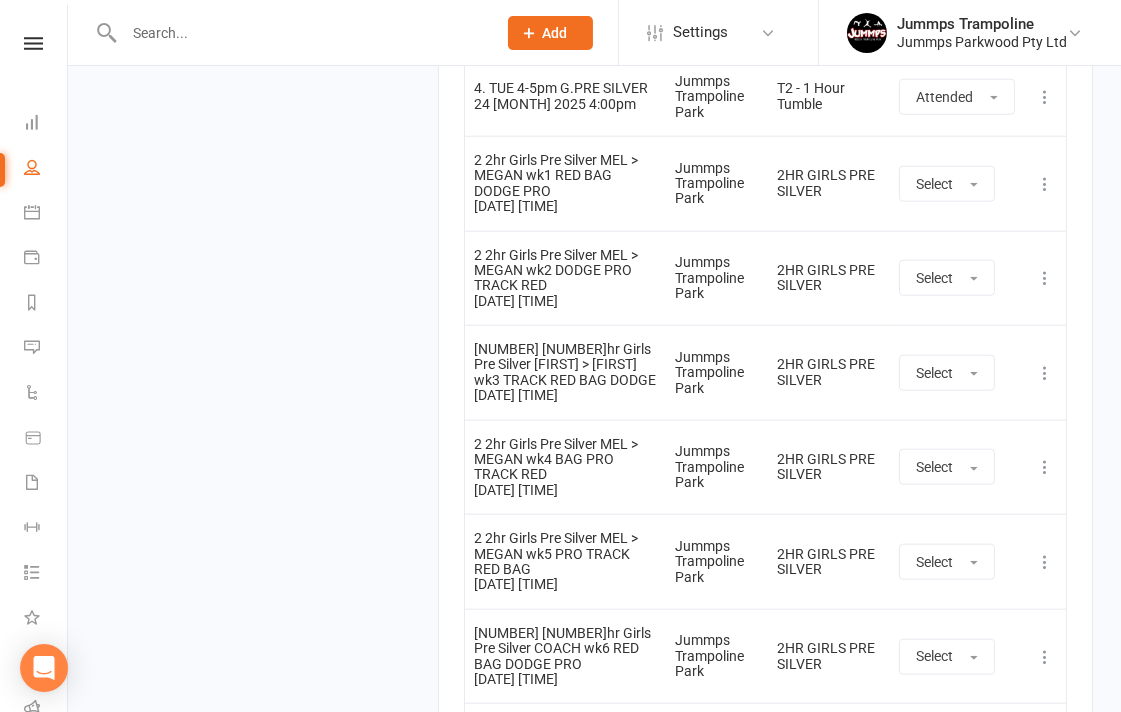 drag, startPoint x: 480, startPoint y: 213, endPoint x: 603, endPoint y: 224, distance: 123.49089 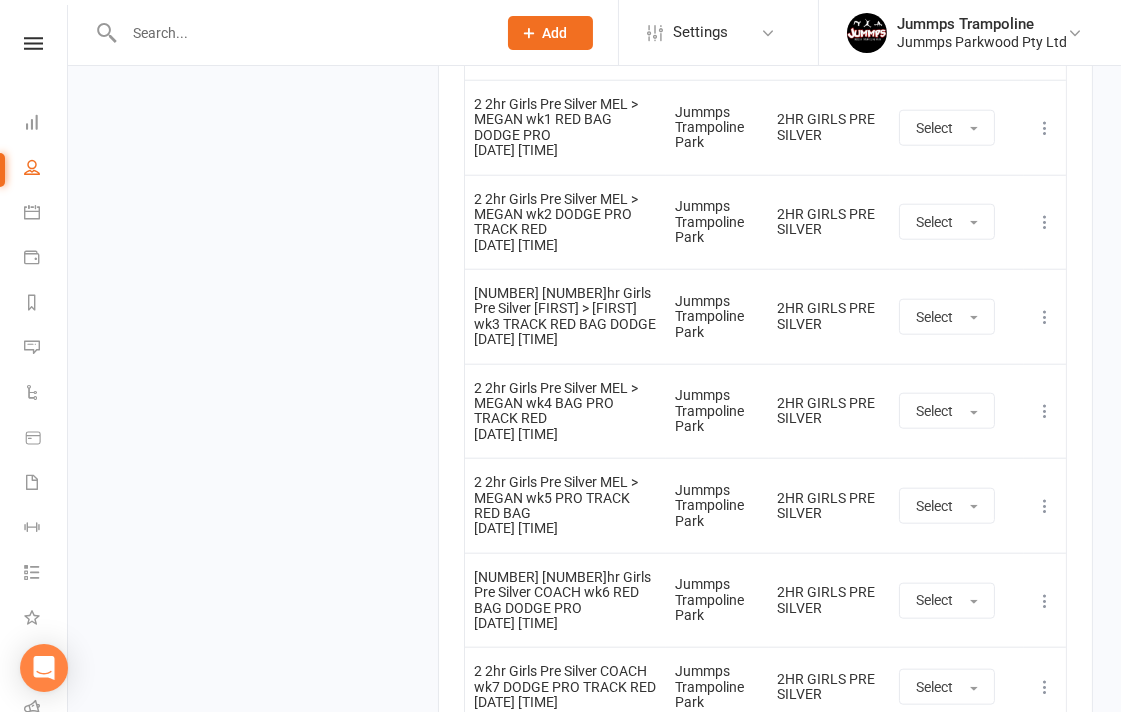 scroll, scrollTop: 12902, scrollLeft: 0, axis: vertical 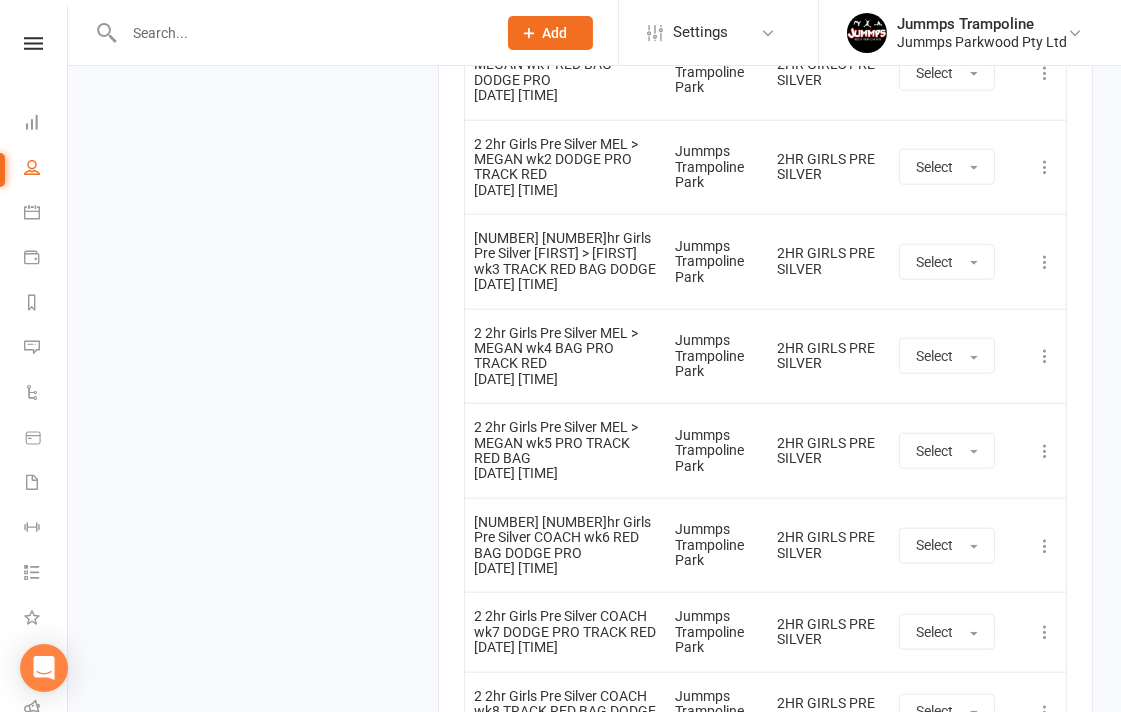 click at bounding box center [300, 33] 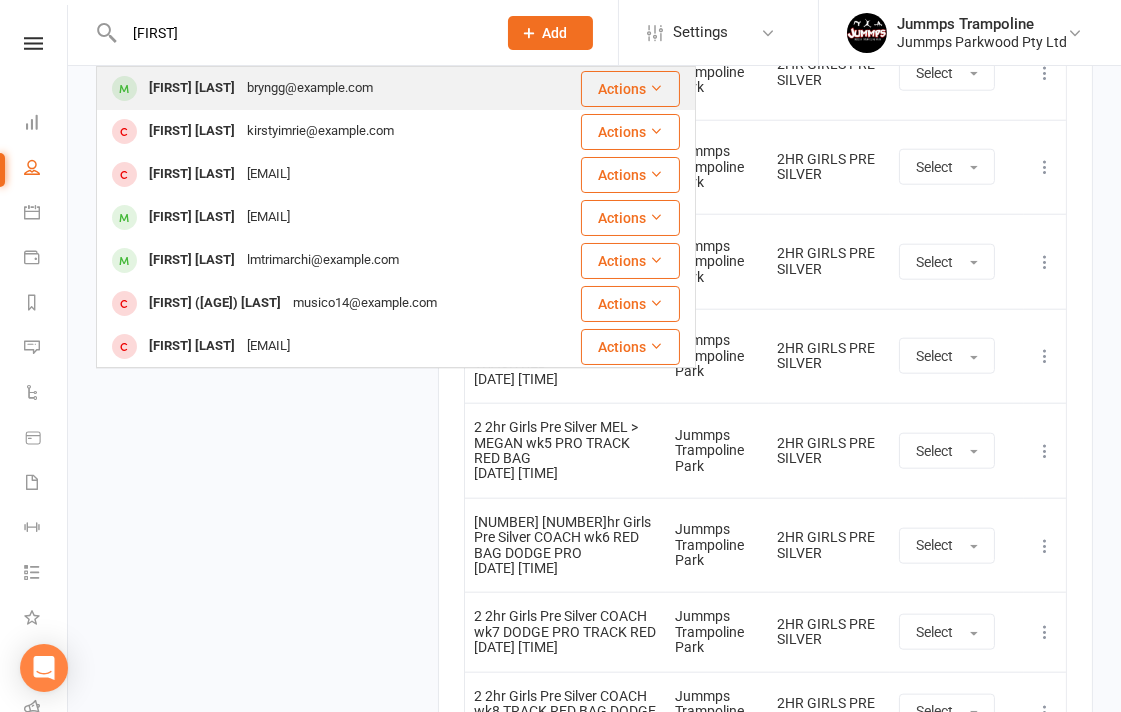click on "[FIRST] [LAST]" at bounding box center [192, 88] 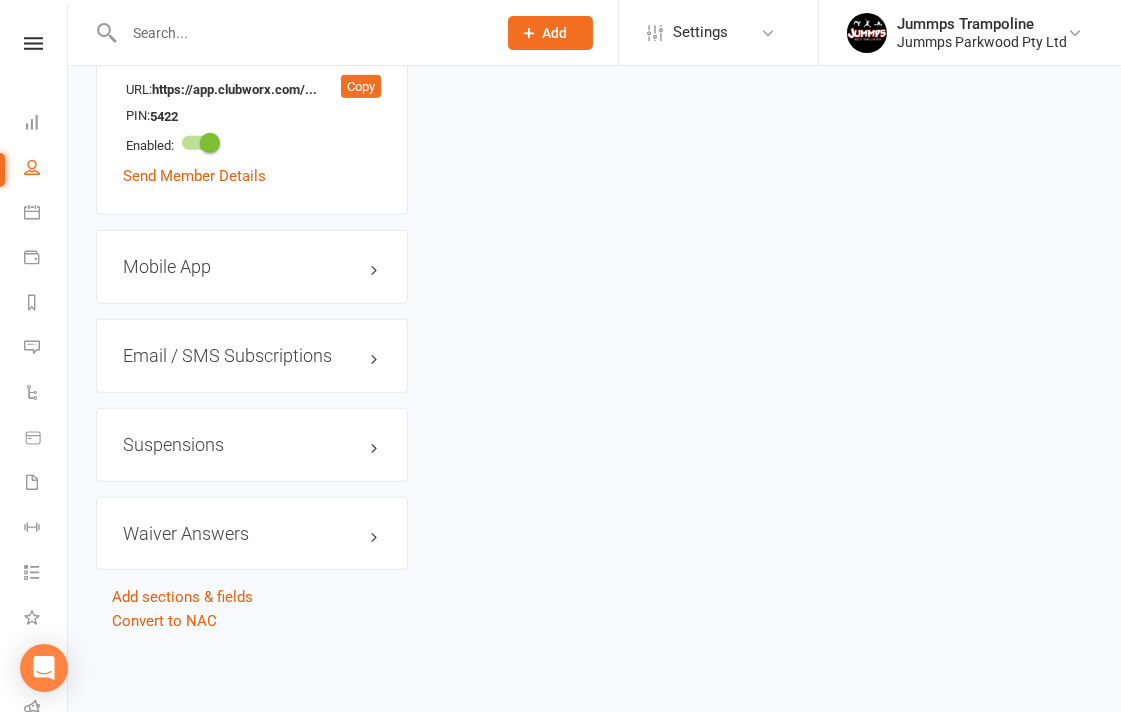 scroll, scrollTop: 0, scrollLeft: 0, axis: both 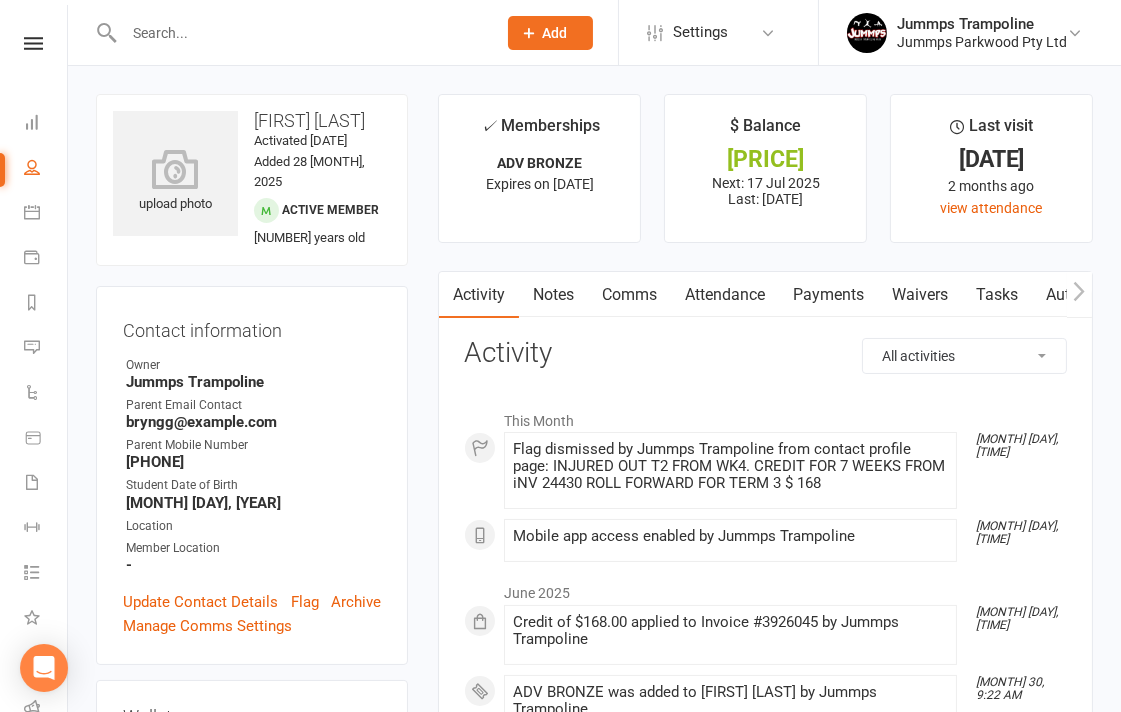 click on "Attendance" at bounding box center [725, 295] 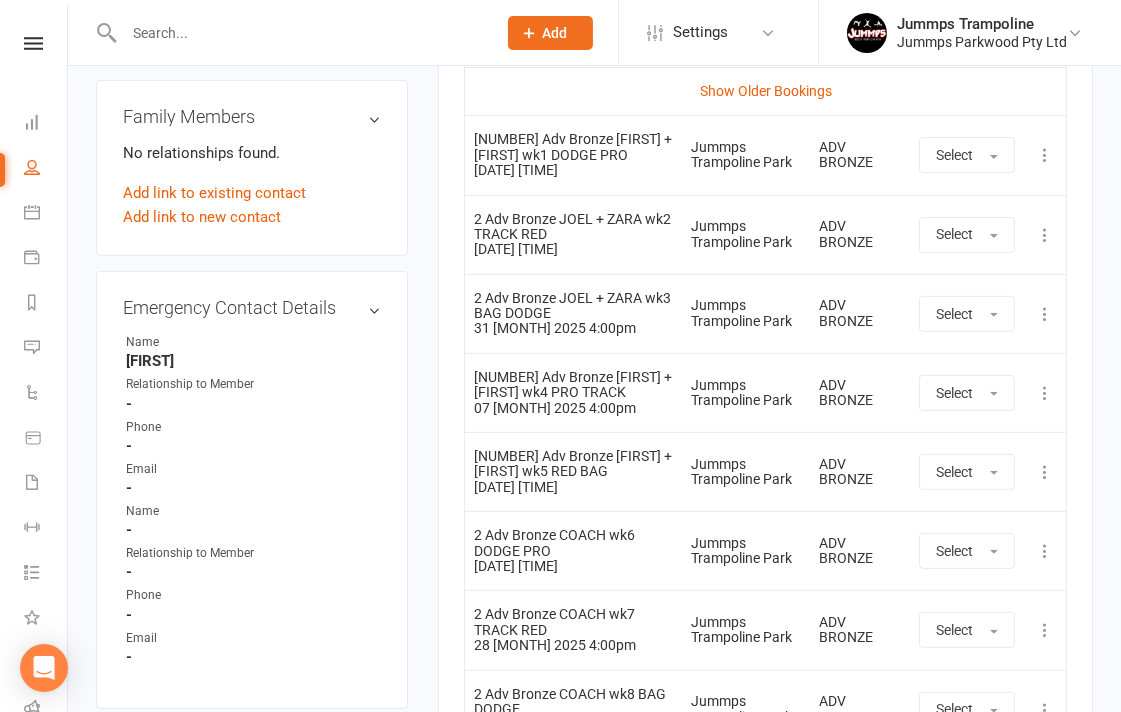 scroll, scrollTop: 904, scrollLeft: 0, axis: vertical 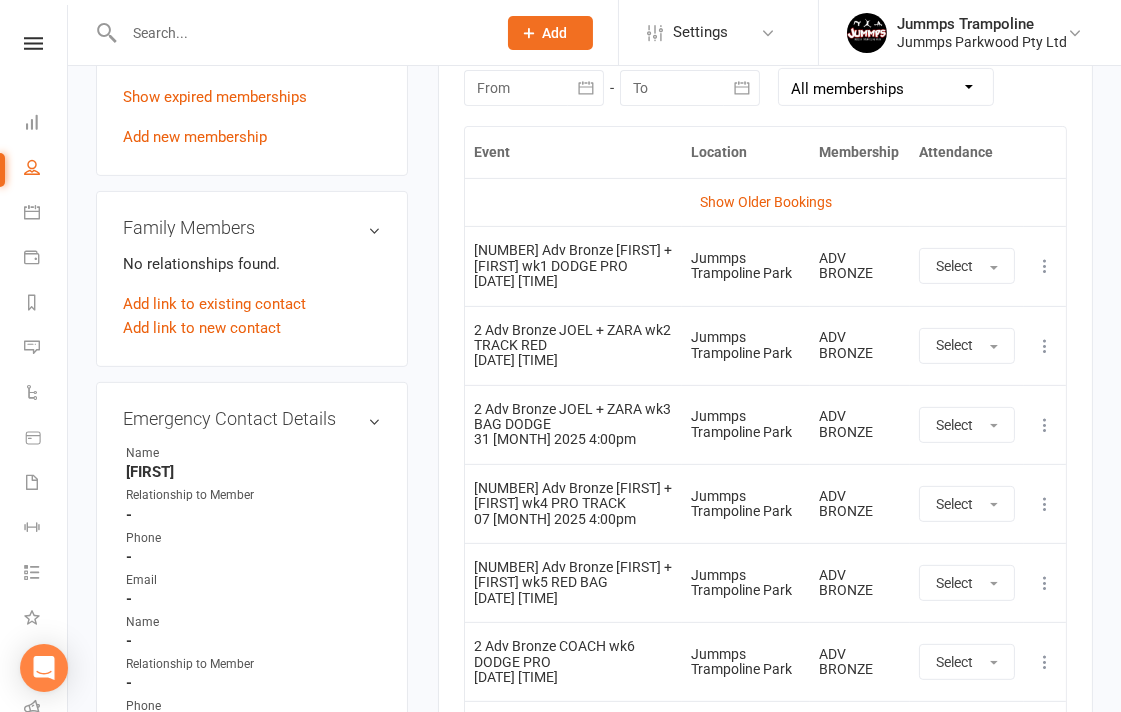 click at bounding box center [300, 33] 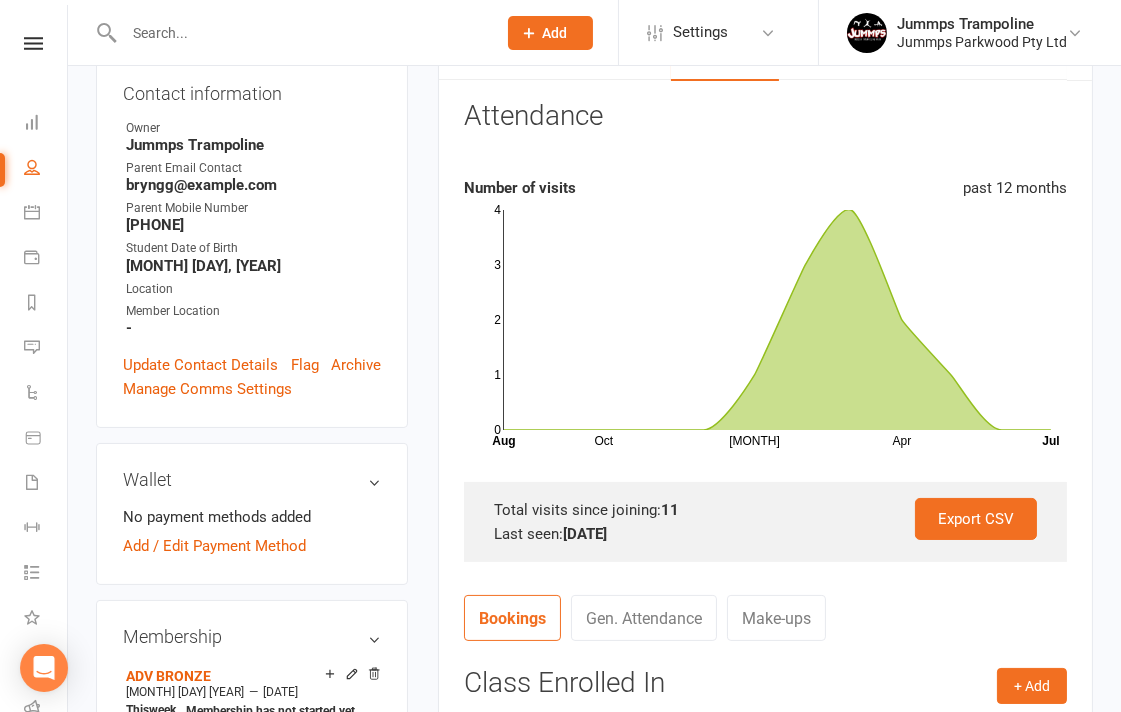 scroll, scrollTop: 0, scrollLeft: 0, axis: both 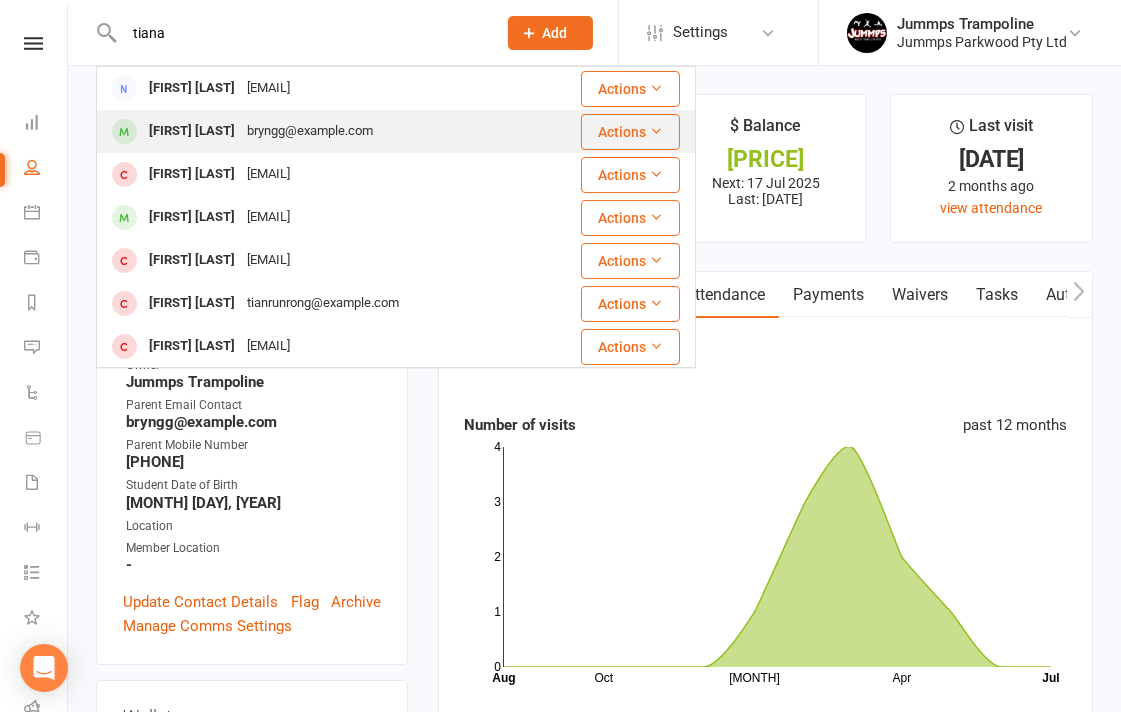 type on "tiana" 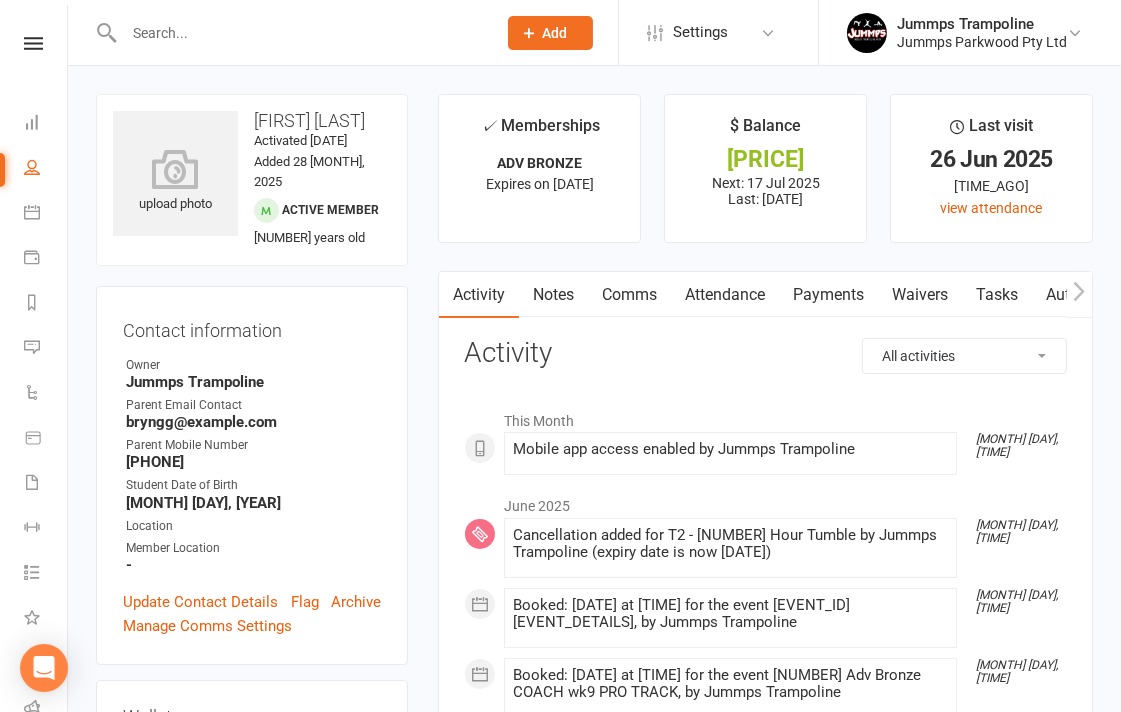 click on "Attendance" at bounding box center (725, 295) 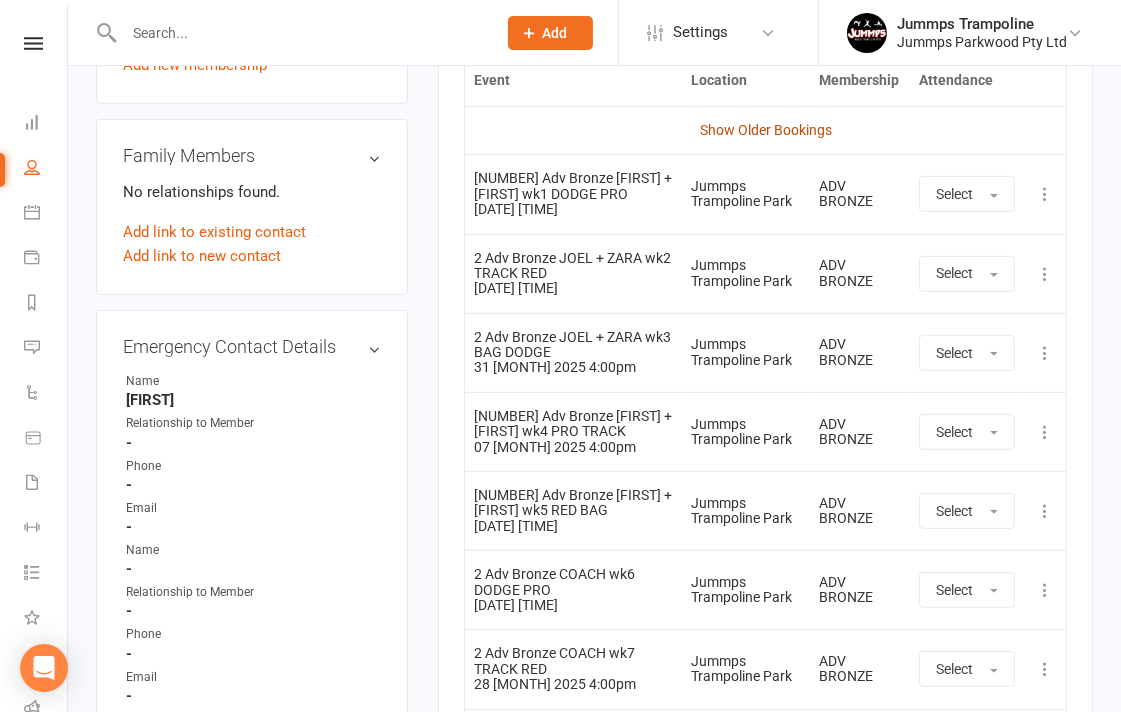 scroll, scrollTop: 1000, scrollLeft: 0, axis: vertical 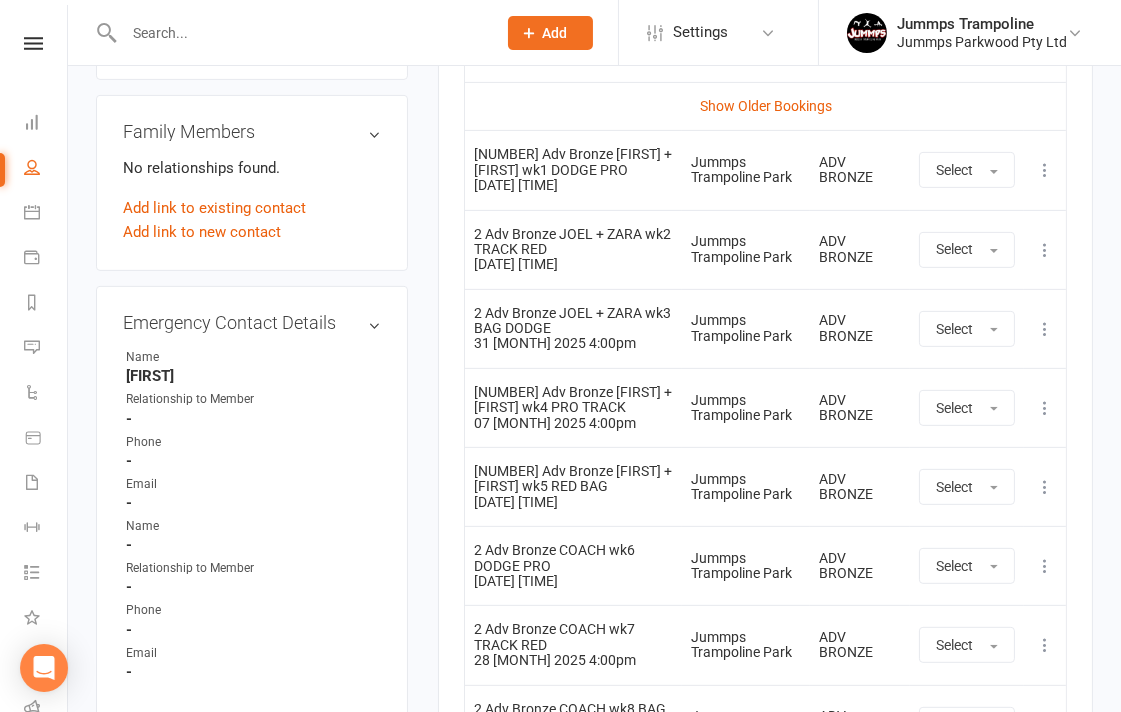 drag, startPoint x: 478, startPoint y: 183, endPoint x: 588, endPoint y: 186, distance: 110.0409 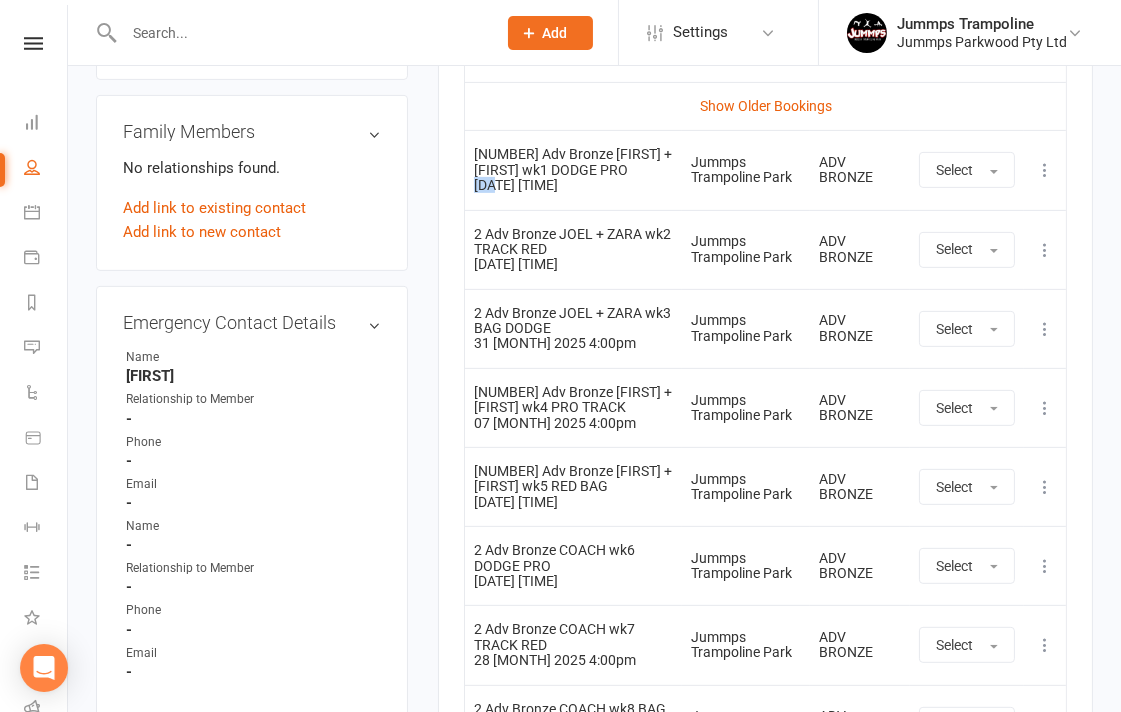 click on "[NUMBER] Adv Bronze [FIRST] + [FIRST] wk1 DODGE PRO [DATE] [TIME]" at bounding box center (573, 169) 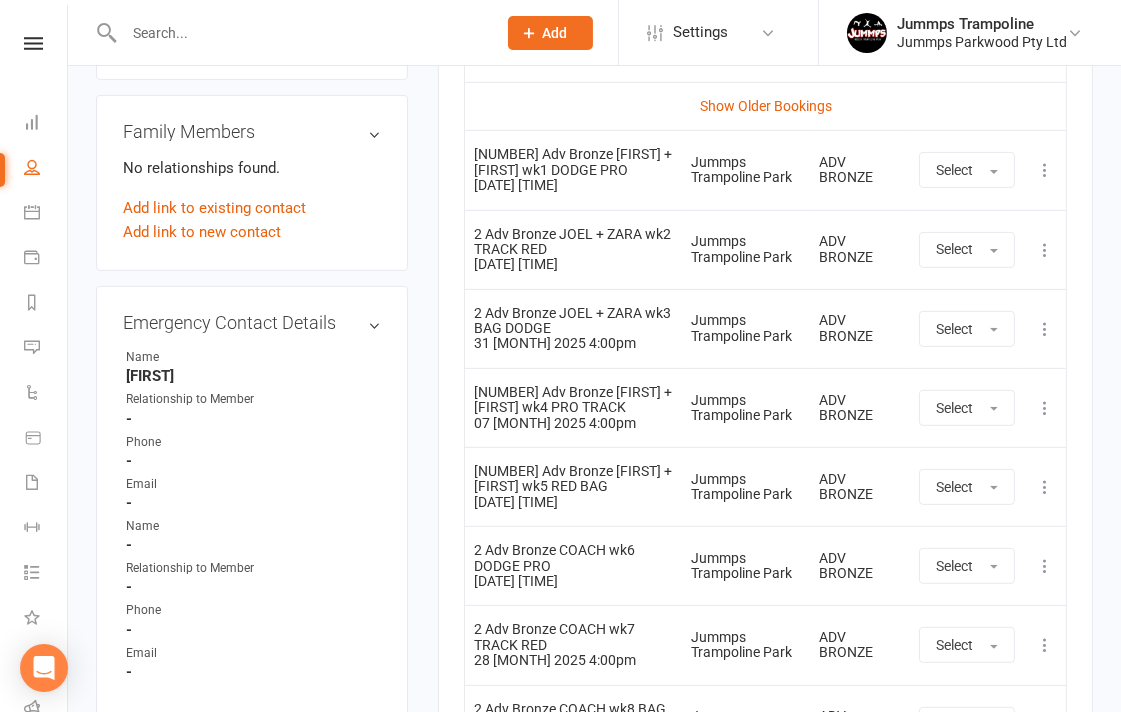 click on "[NUMBER] Adv Bronze [FIRST] + [FIRST] wk1 DODGE PRO [DATE] [TIME]" at bounding box center (573, 169) 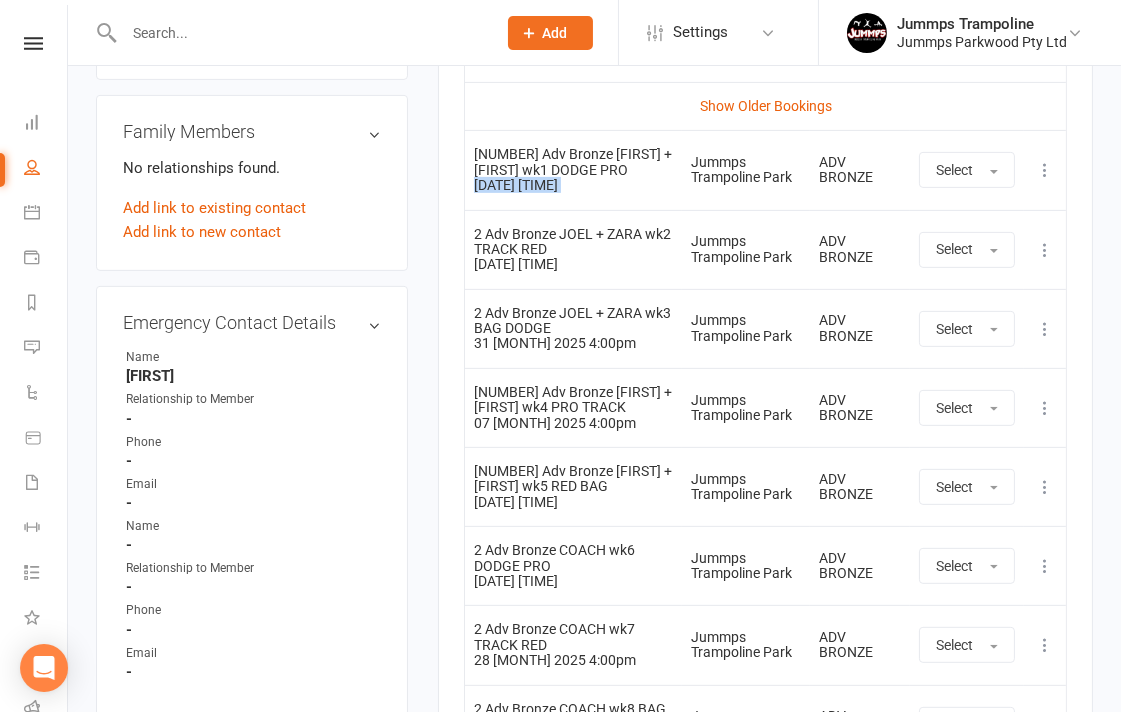 click on "[NUMBER] Adv Bronze [FIRST] + [FIRST] wk1 DODGE PRO [DATE] [TIME]" at bounding box center [573, 169] 